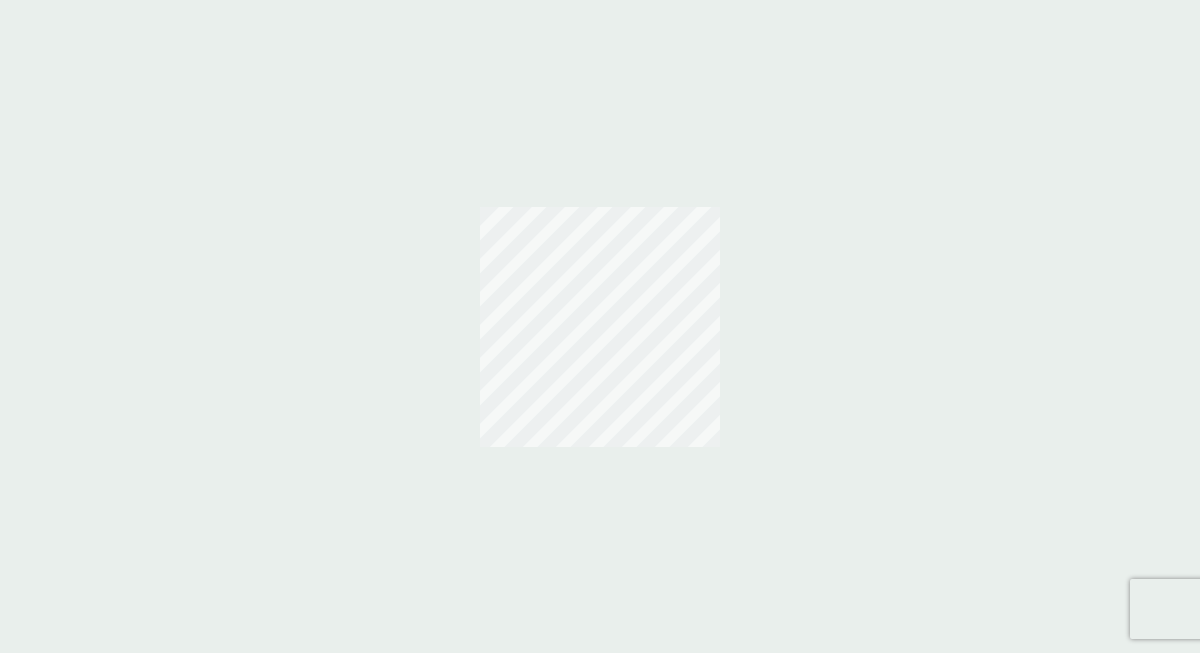 scroll, scrollTop: 0, scrollLeft: 0, axis: both 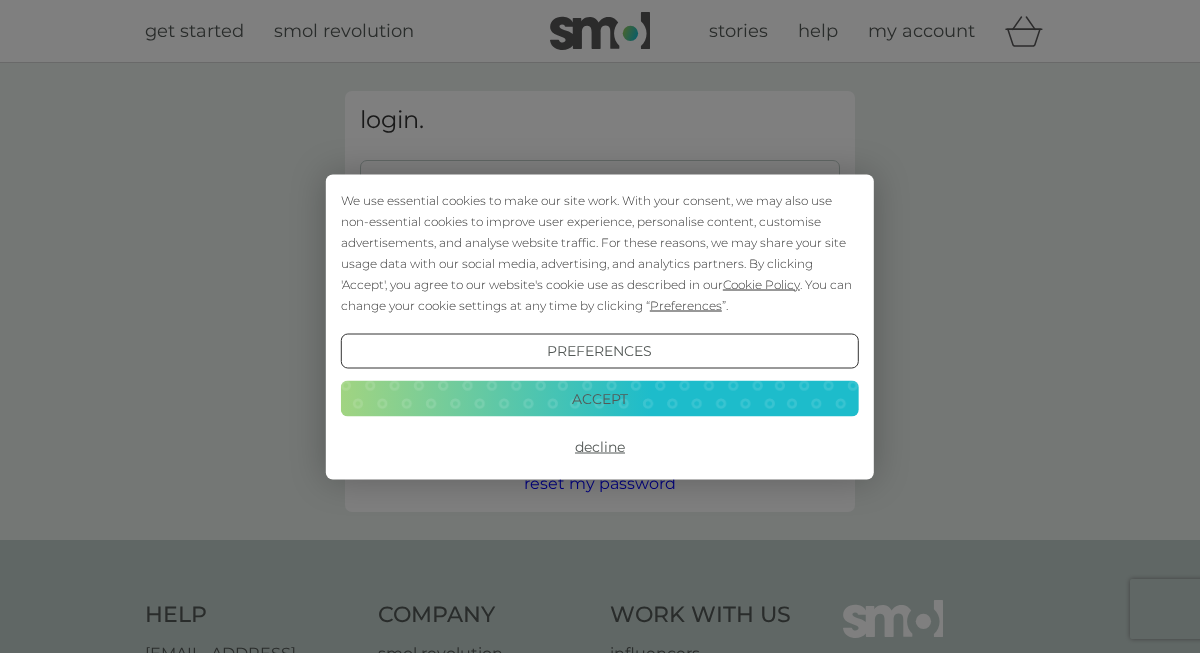 click on "Accept" at bounding box center (600, 399) 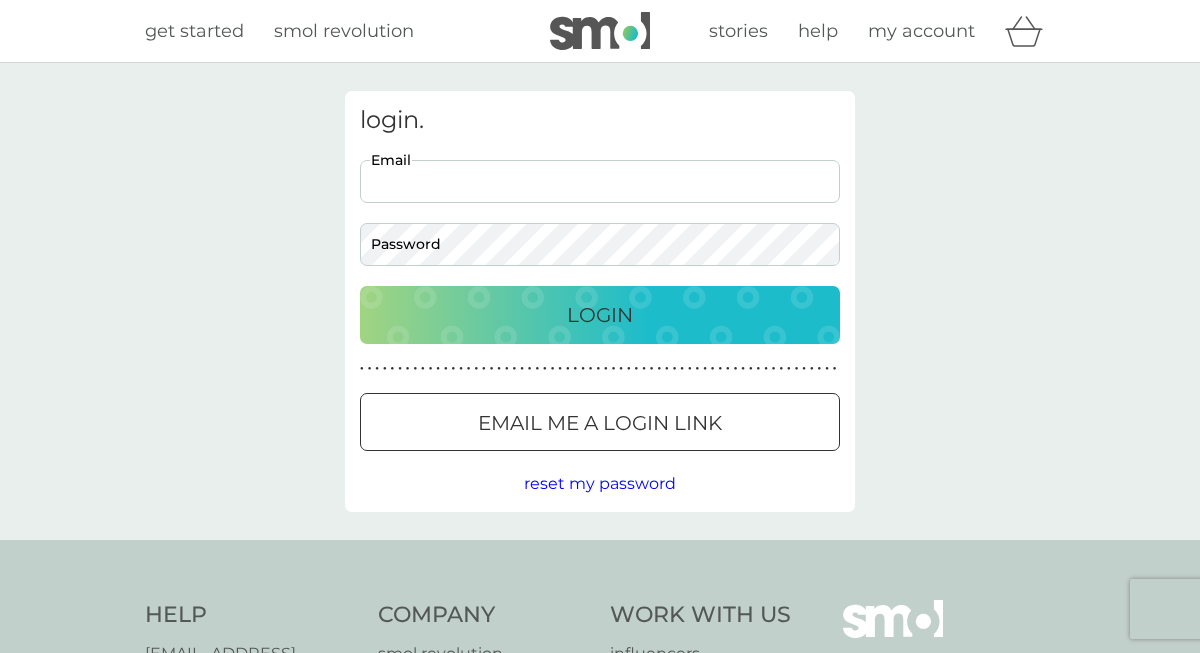 click on "Email Password" at bounding box center [600, 213] 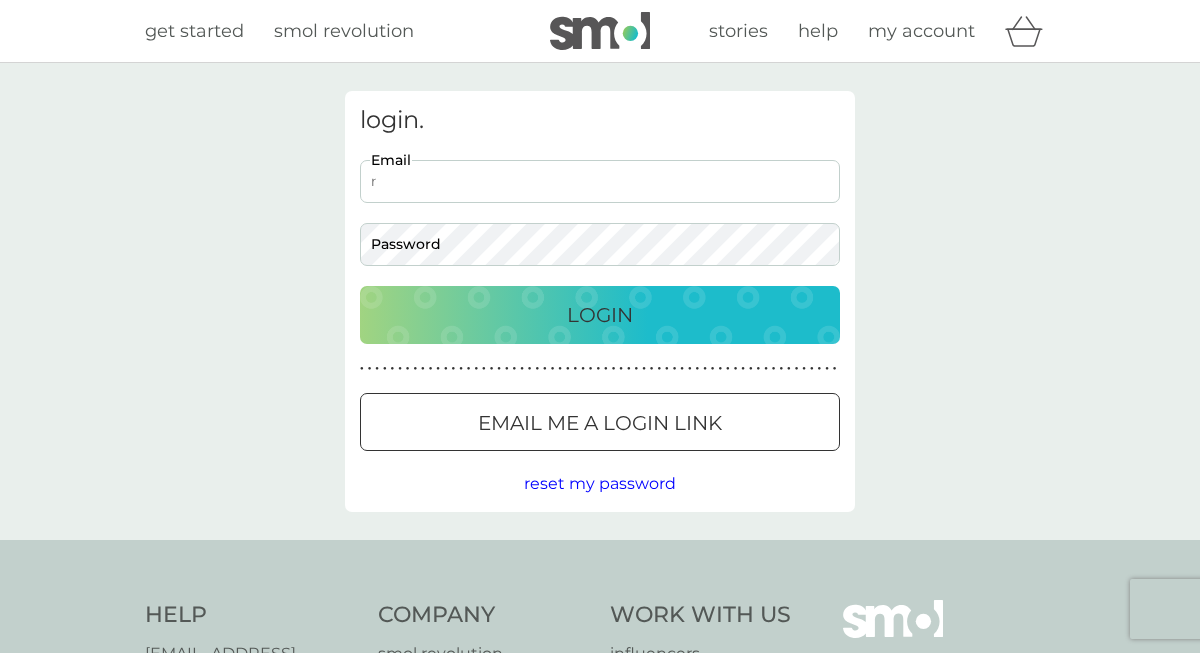 scroll, scrollTop: 0, scrollLeft: 0, axis: both 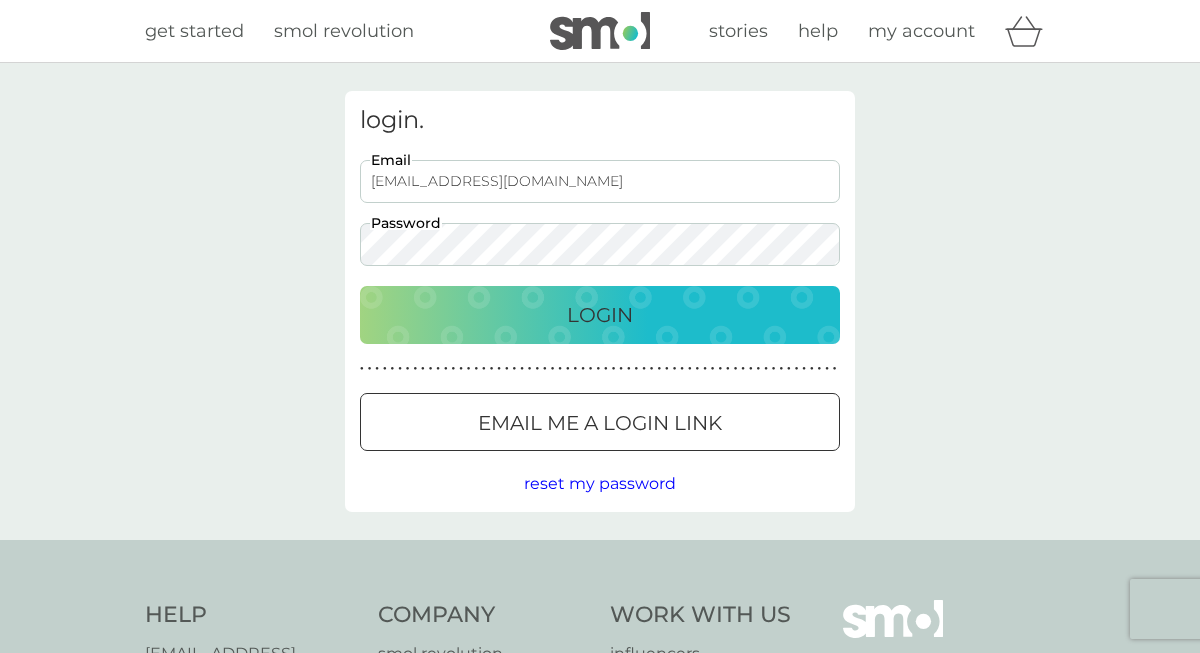 click on "Login" at bounding box center (600, 315) 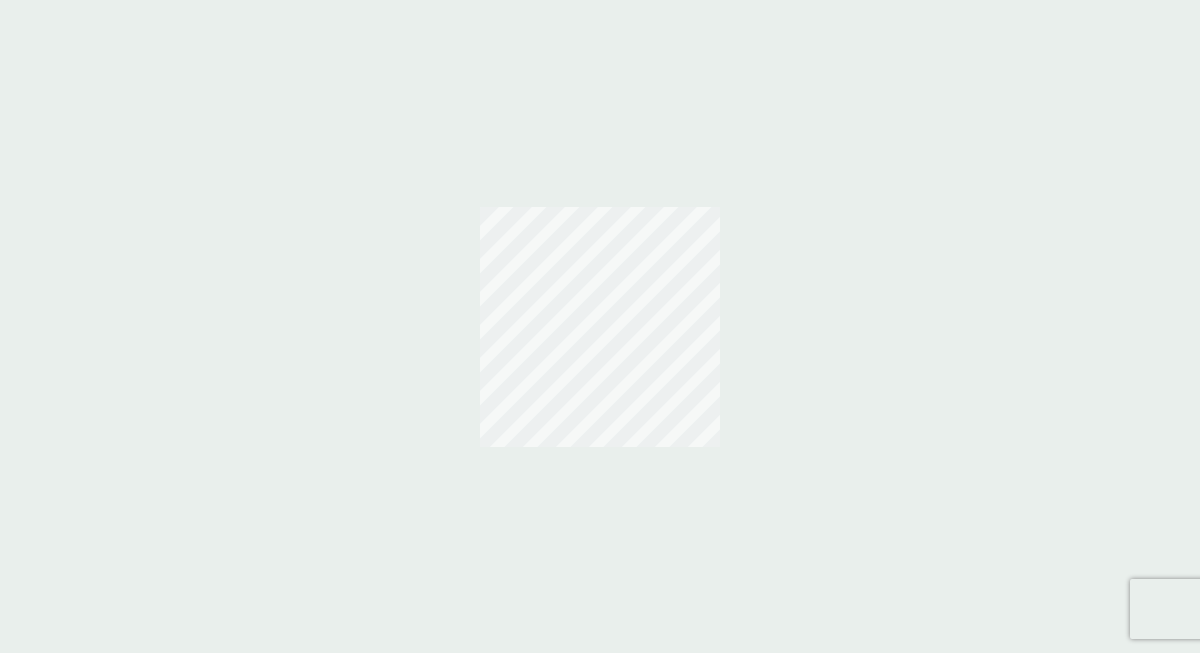 scroll, scrollTop: 0, scrollLeft: 0, axis: both 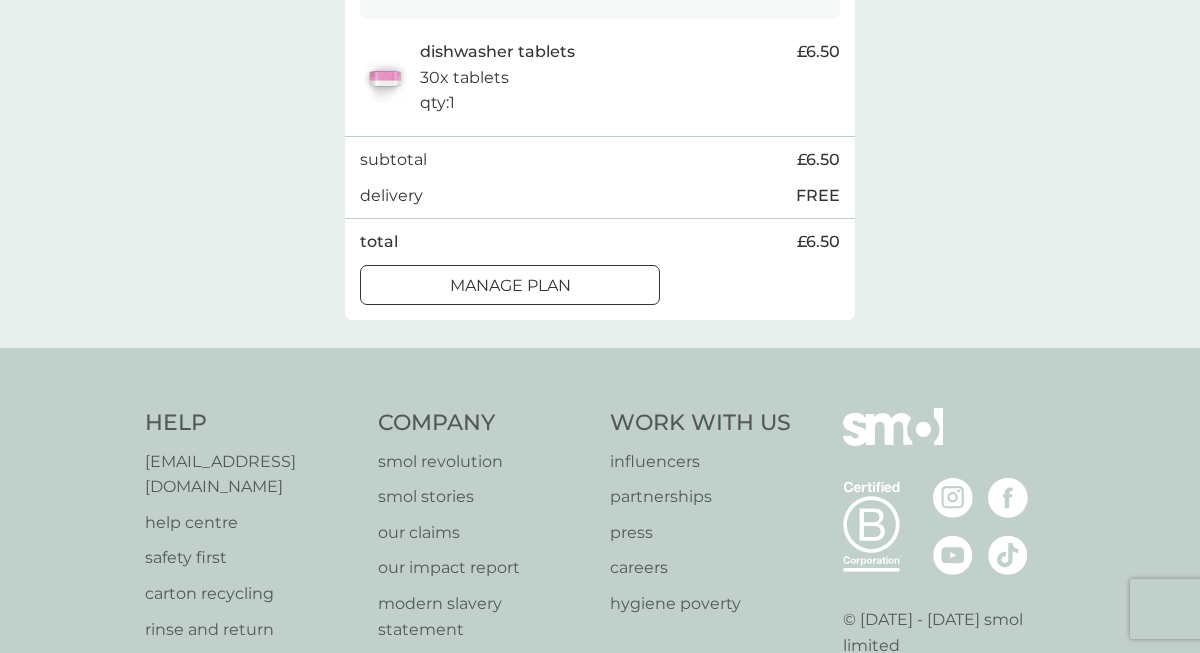 click on "Manage plan" at bounding box center (510, 286) 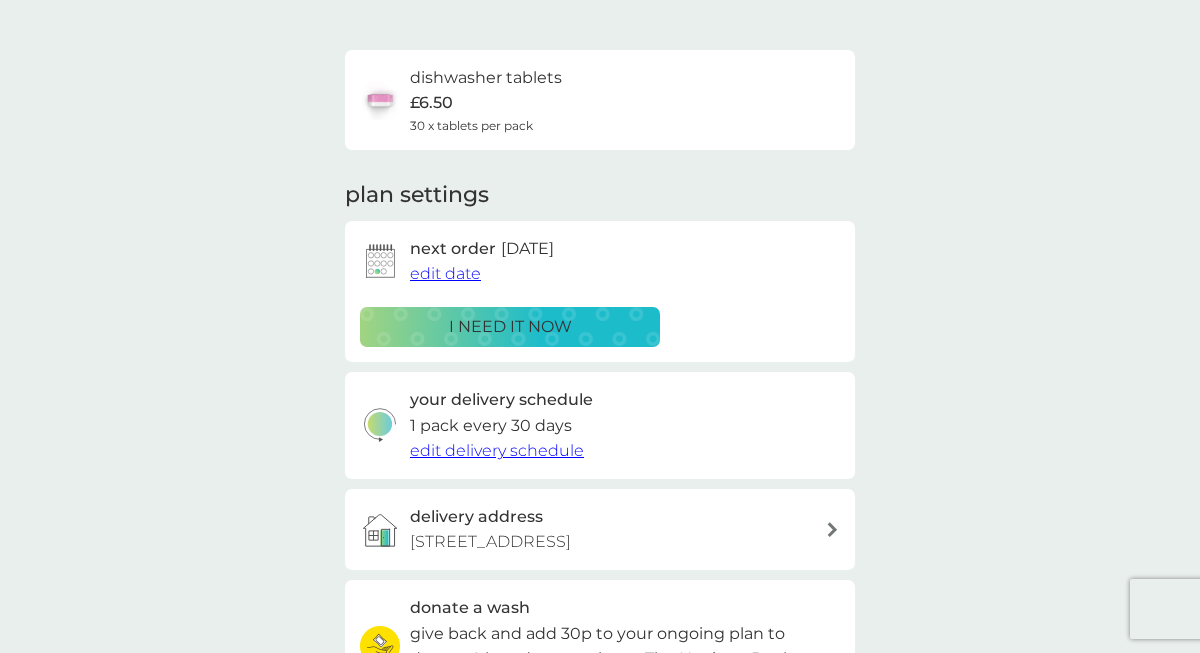 scroll, scrollTop: 126, scrollLeft: 0, axis: vertical 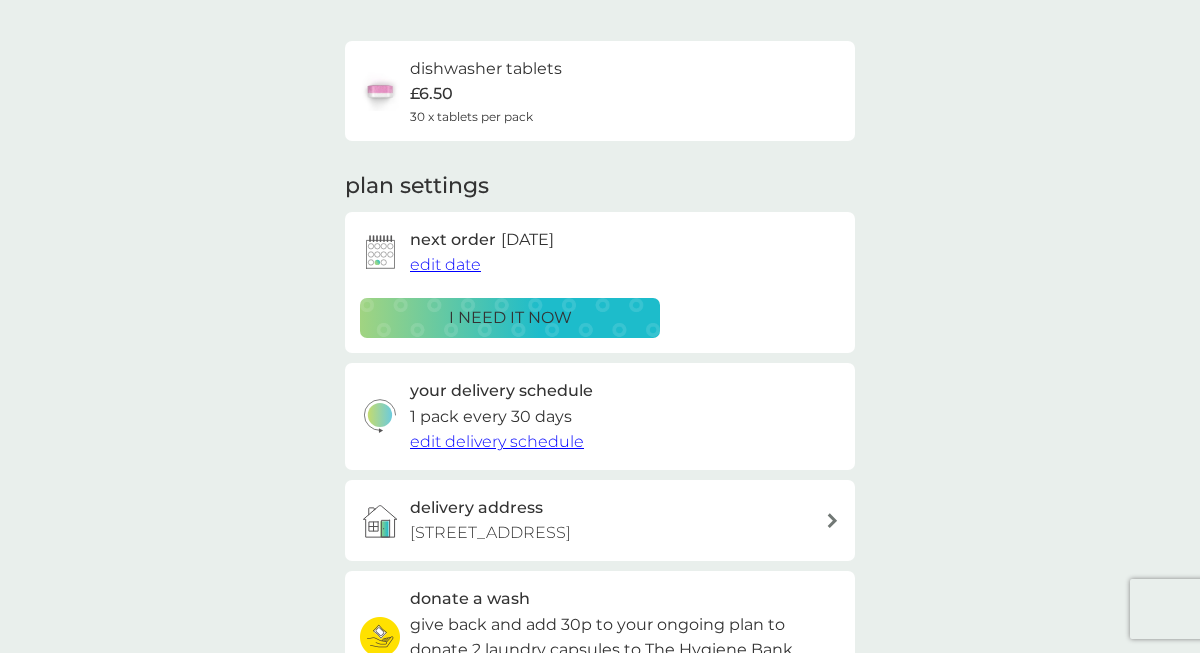 click on "edit date" at bounding box center (445, 264) 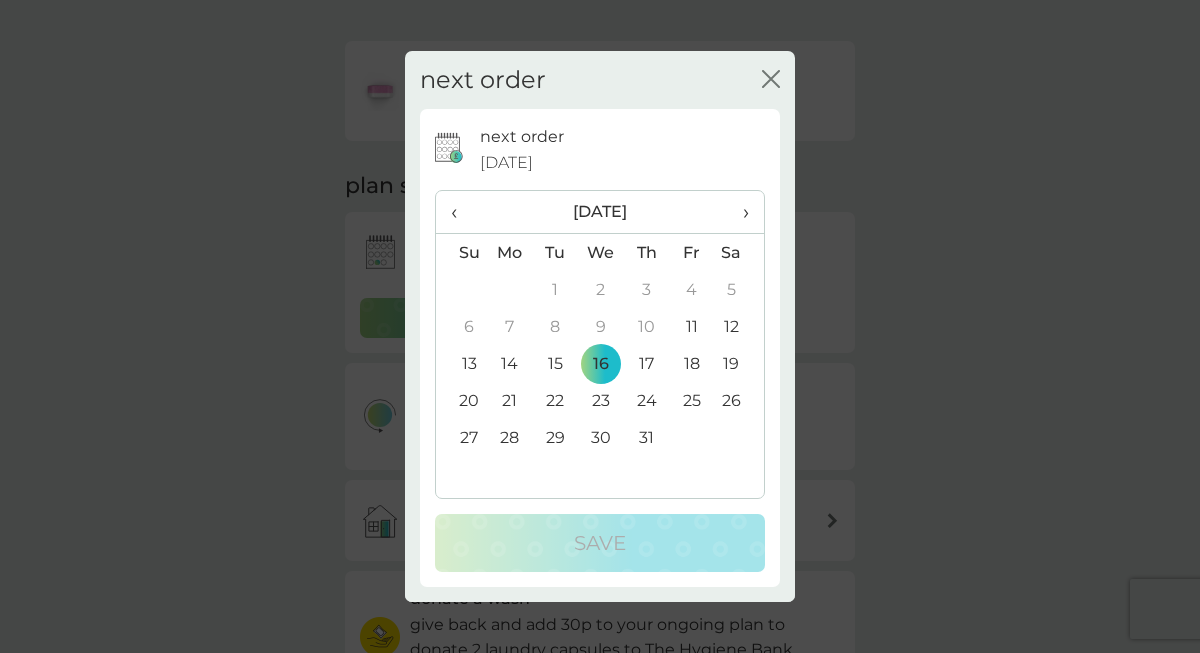 click on "›" at bounding box center [739, 212] 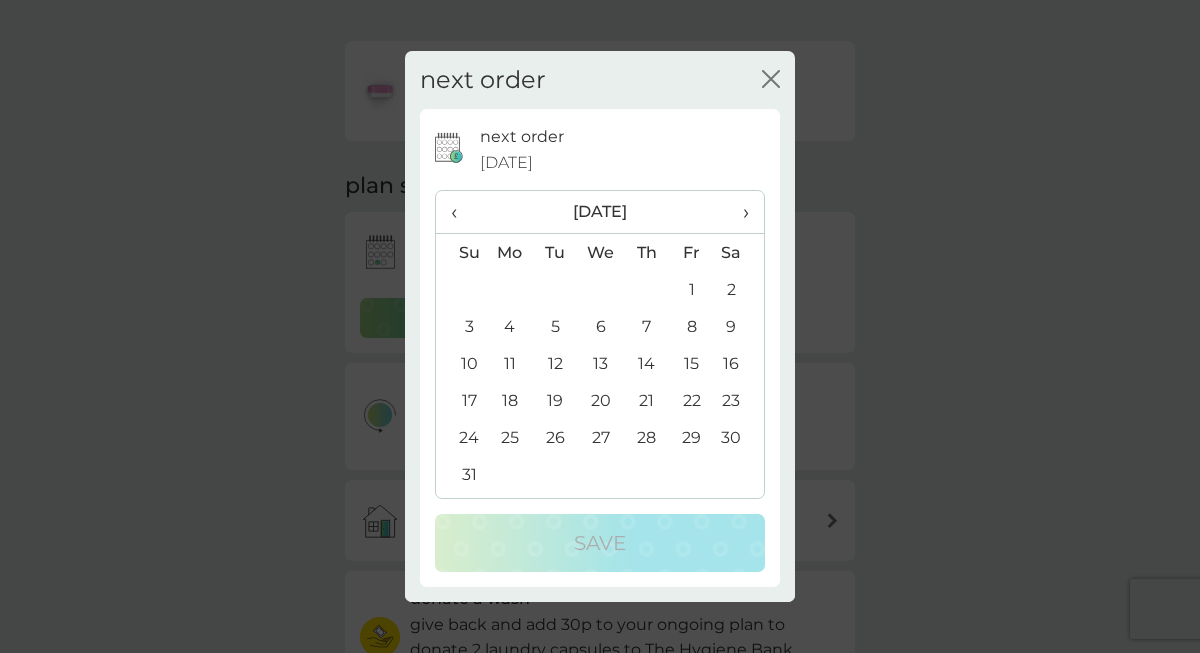 click on "13" at bounding box center (601, 363) 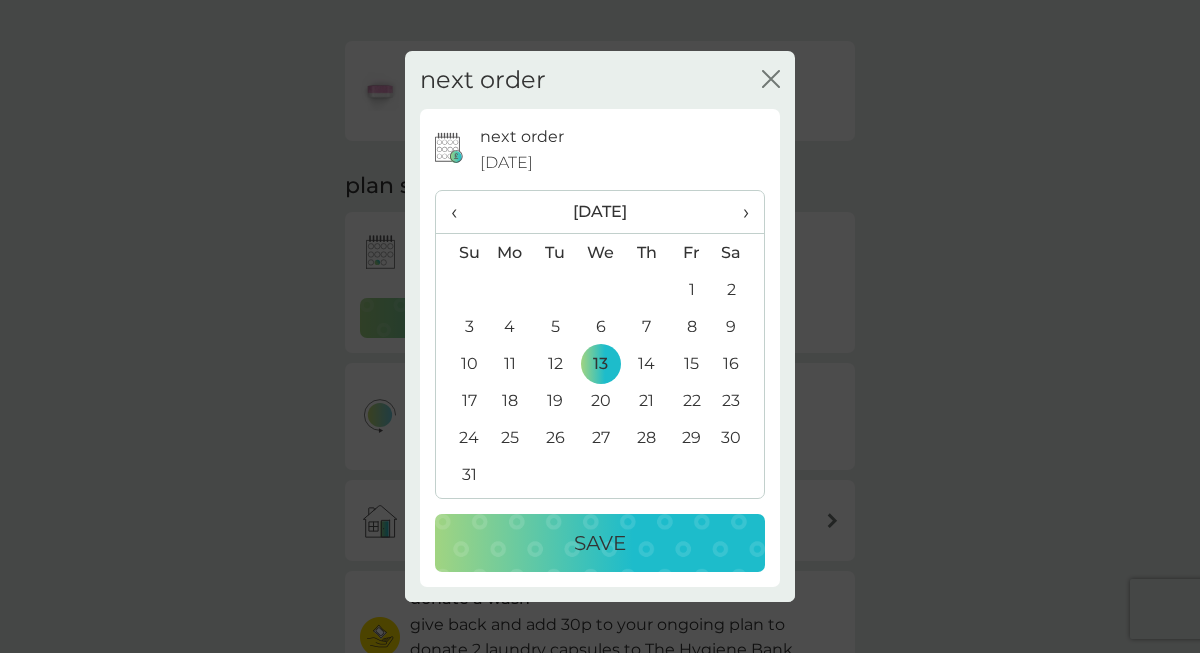 click on "Save" at bounding box center (600, 543) 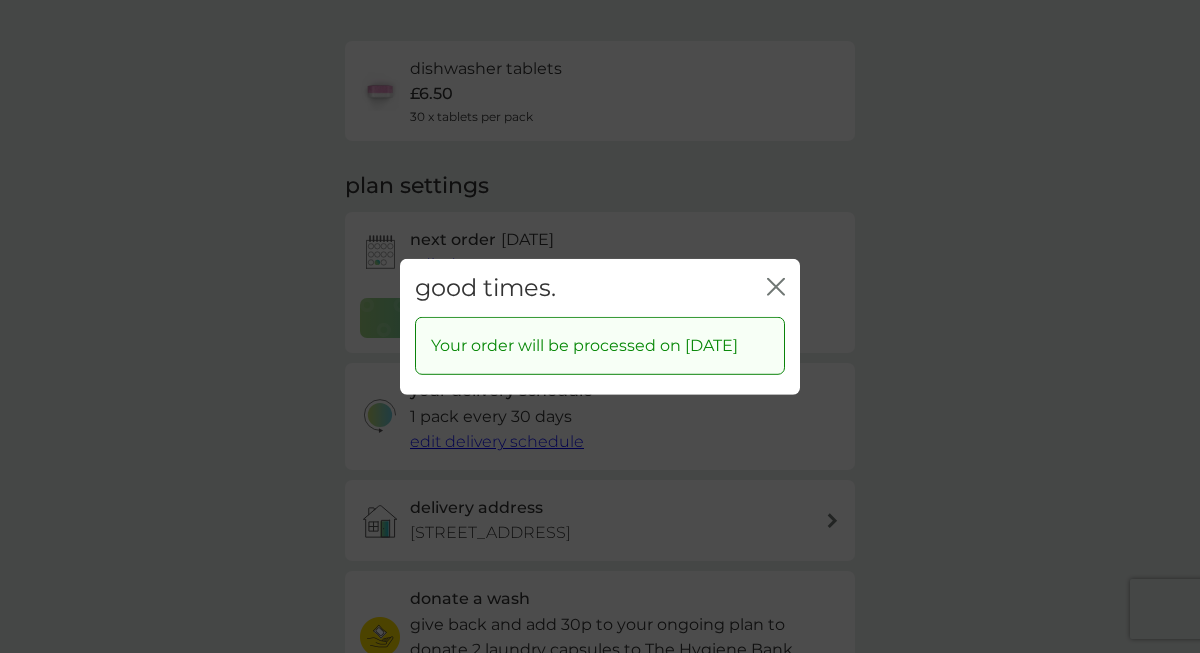 click on "close" 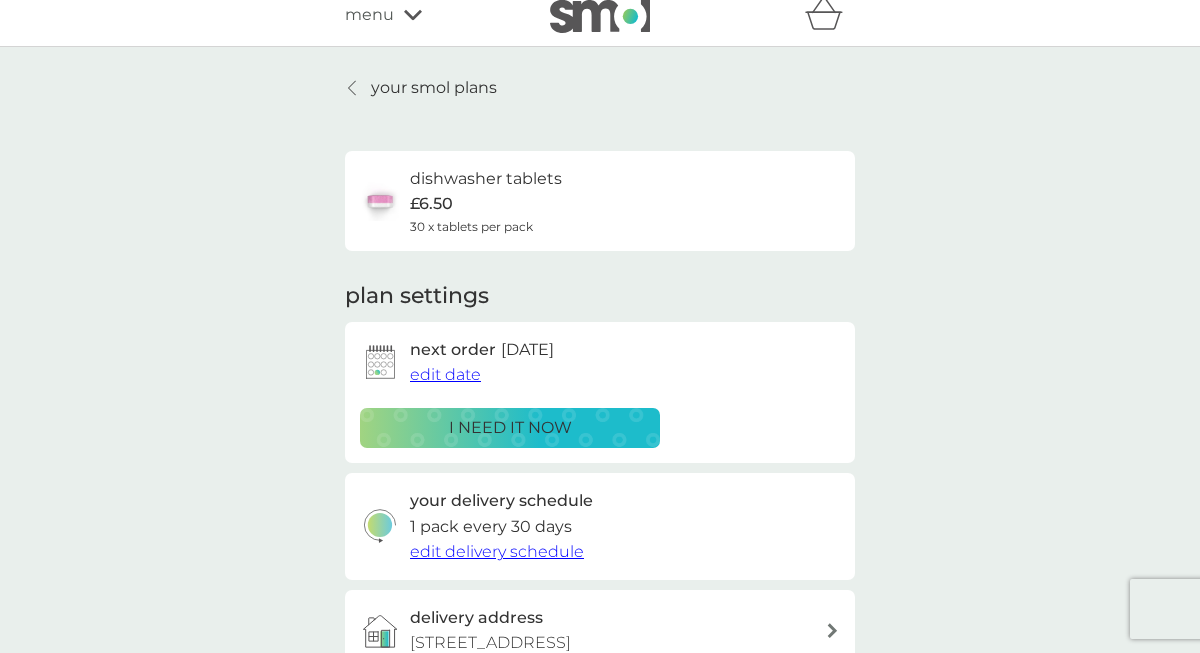 scroll, scrollTop: 0, scrollLeft: 0, axis: both 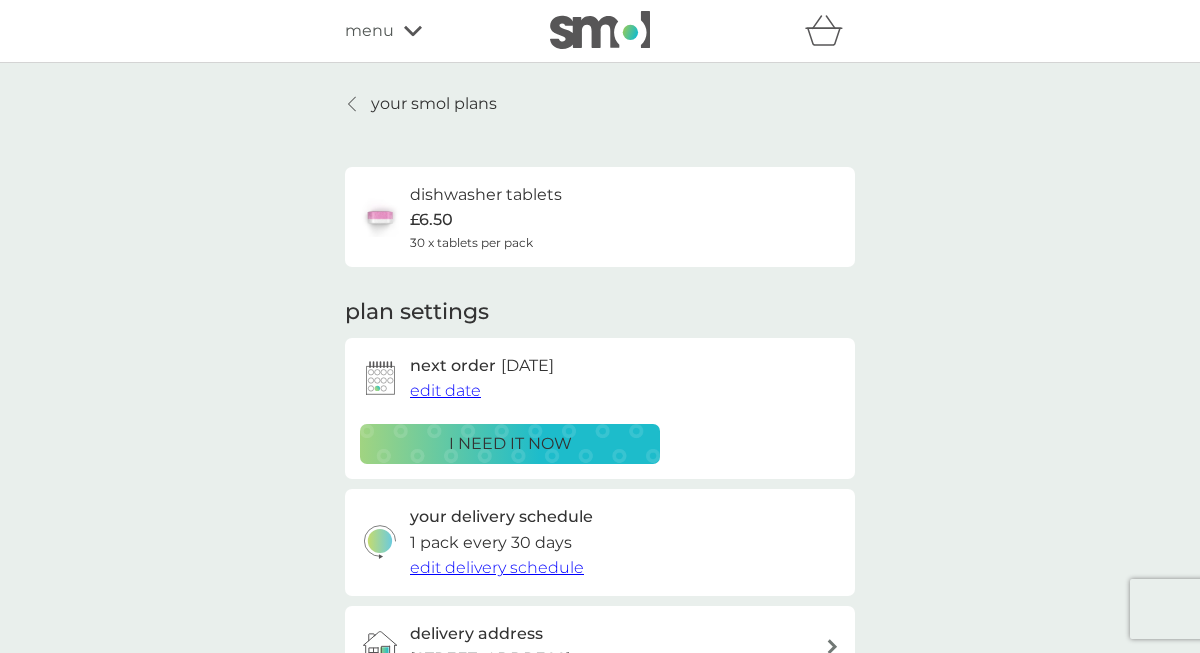 click on "your smol plans" at bounding box center [434, 104] 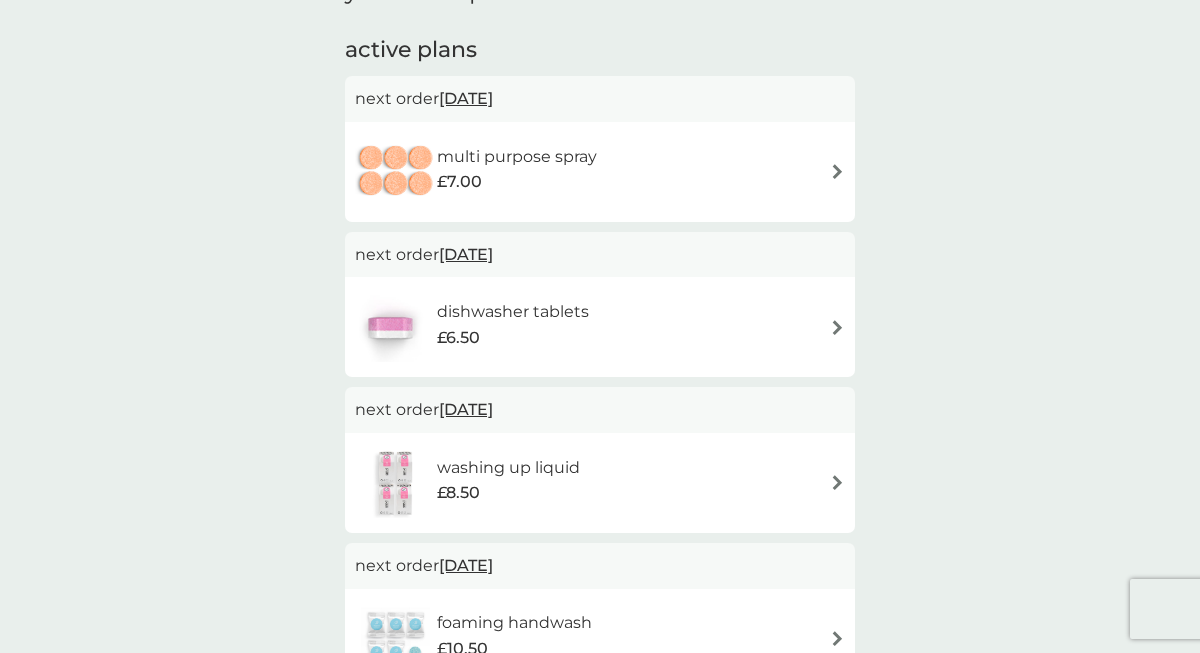 scroll, scrollTop: 346, scrollLeft: 0, axis: vertical 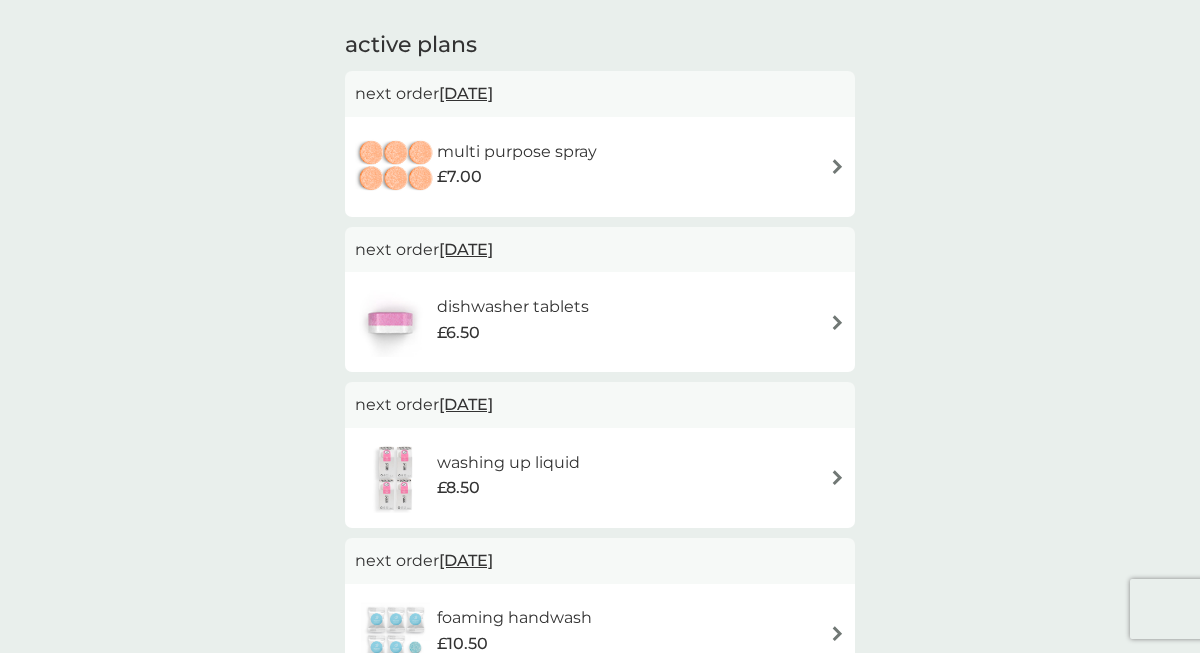 click on "multi purpose spray £7.00" at bounding box center [600, 167] 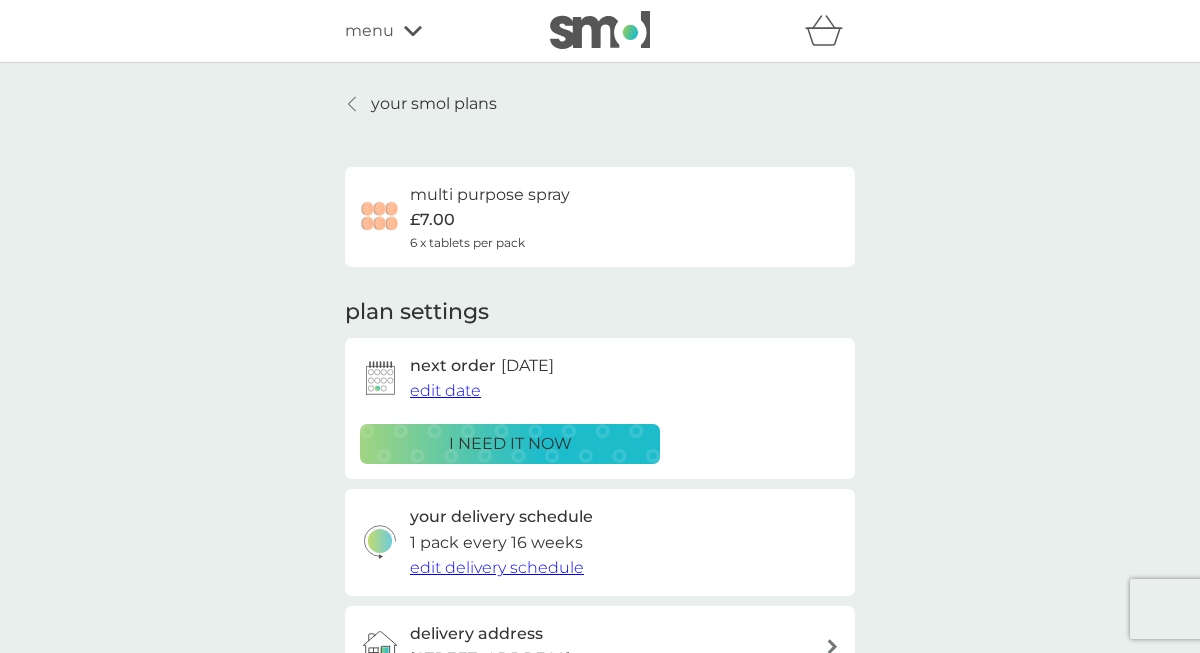 click on "edit date" at bounding box center [445, 390] 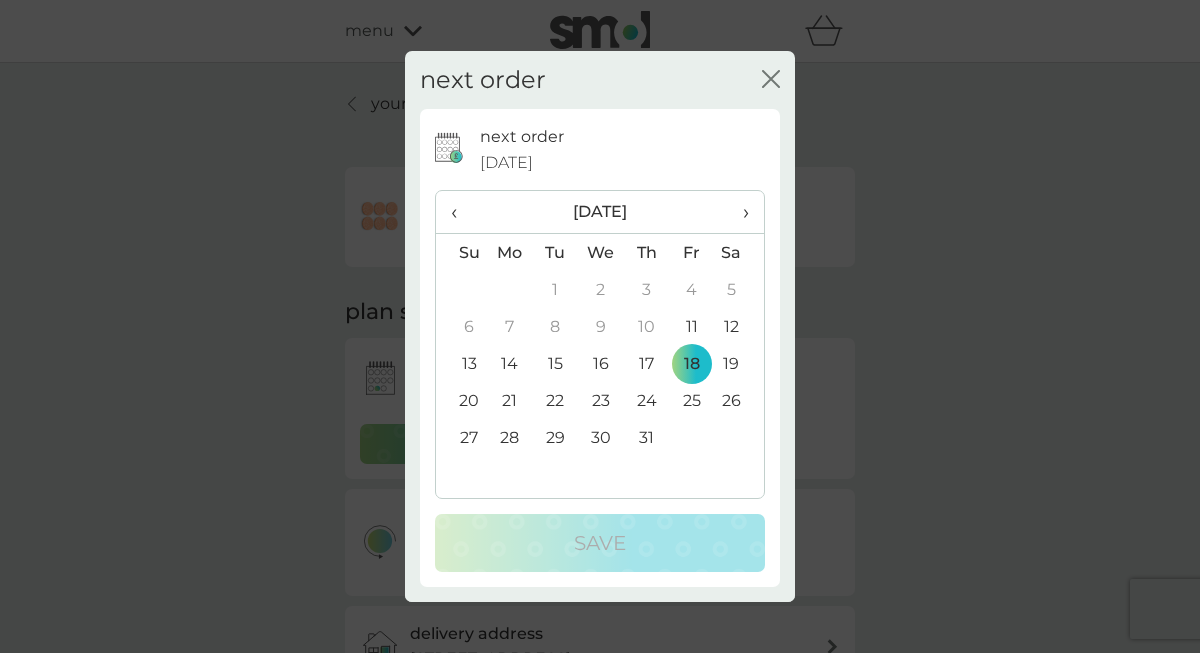click on "›" at bounding box center (739, 212) 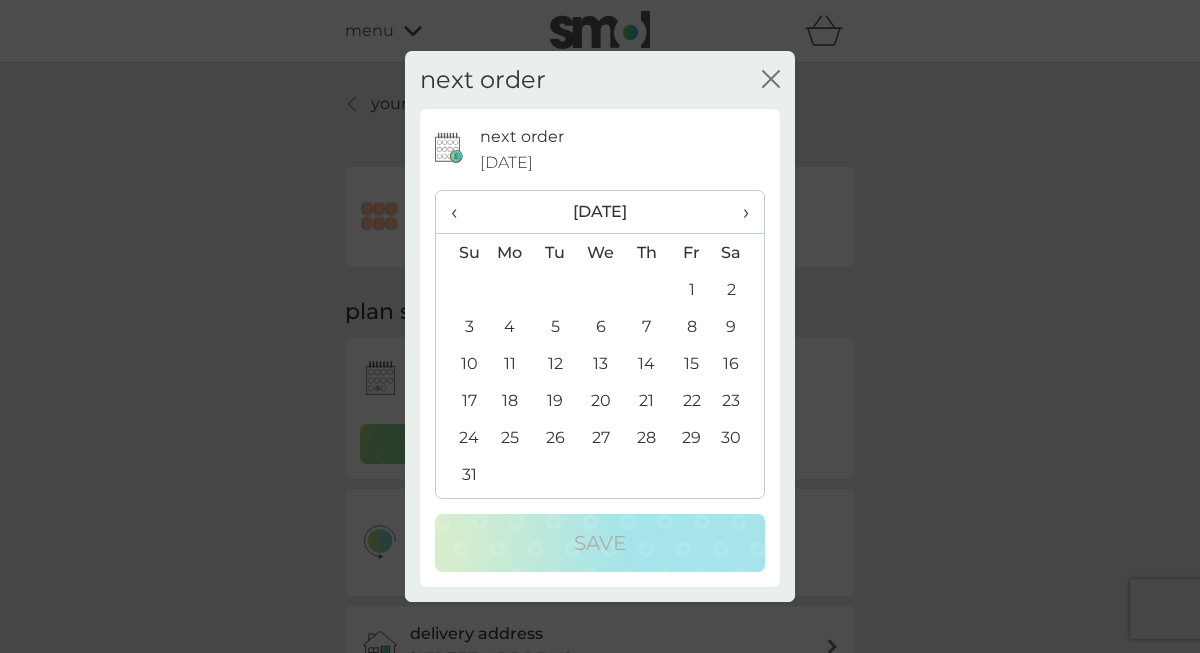 click on "›" at bounding box center (739, 212) 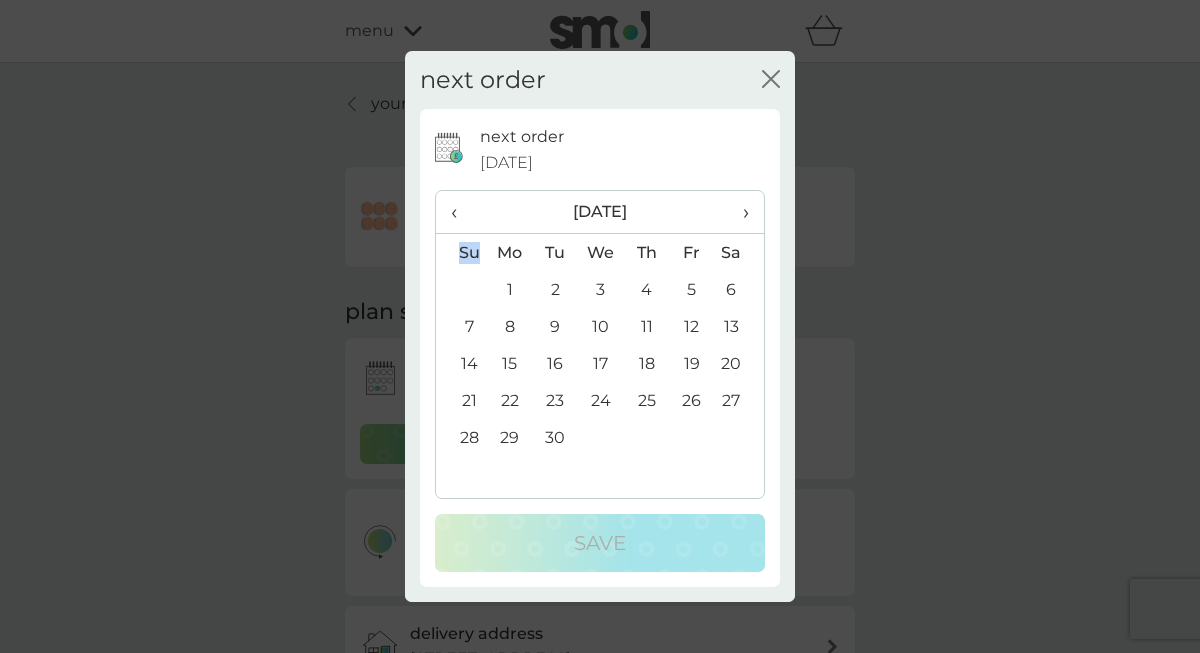 click on "›" at bounding box center [739, 212] 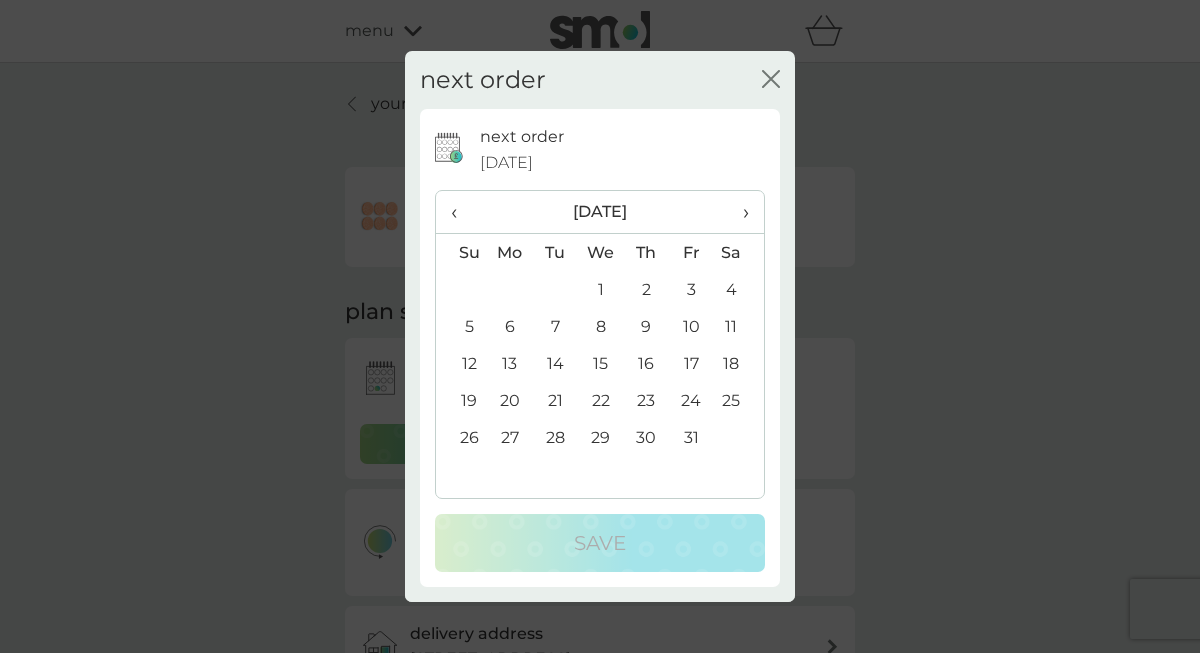 click on "15" at bounding box center [601, 363] 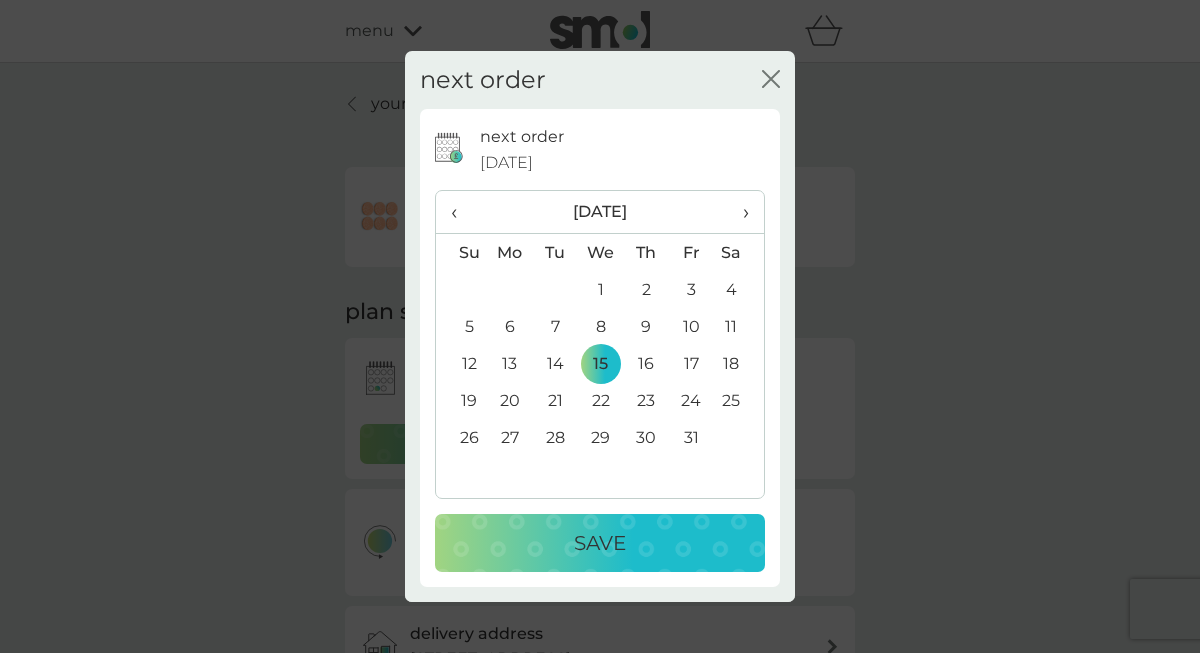click on "Save" at bounding box center (600, 543) 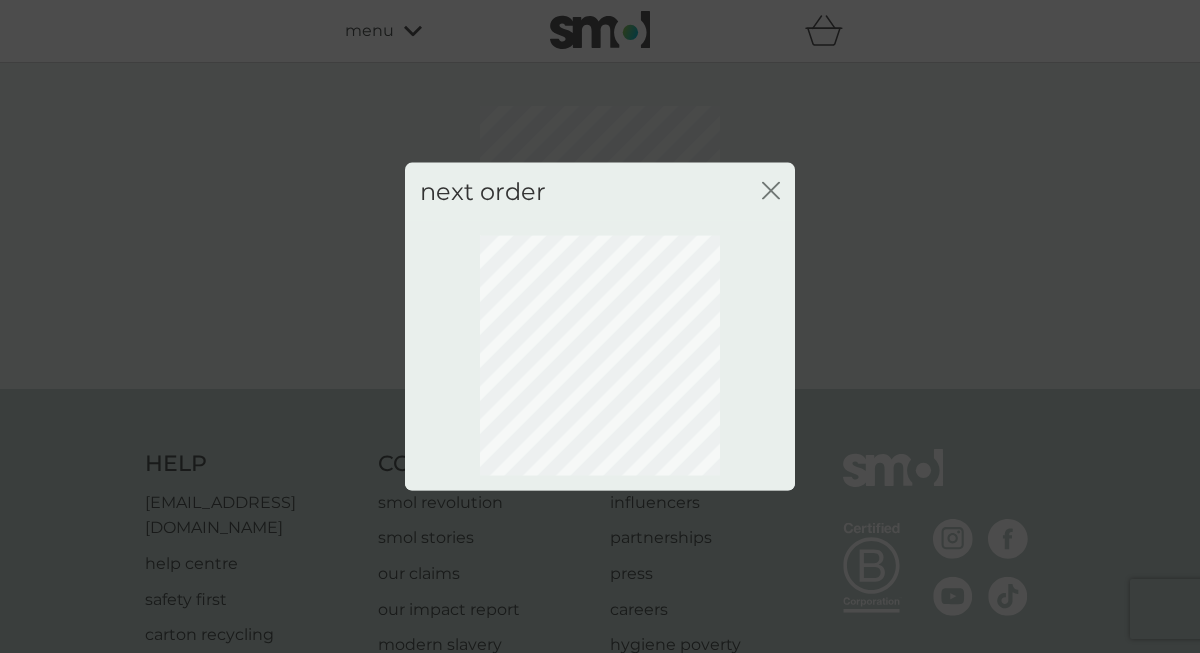 click on "close" 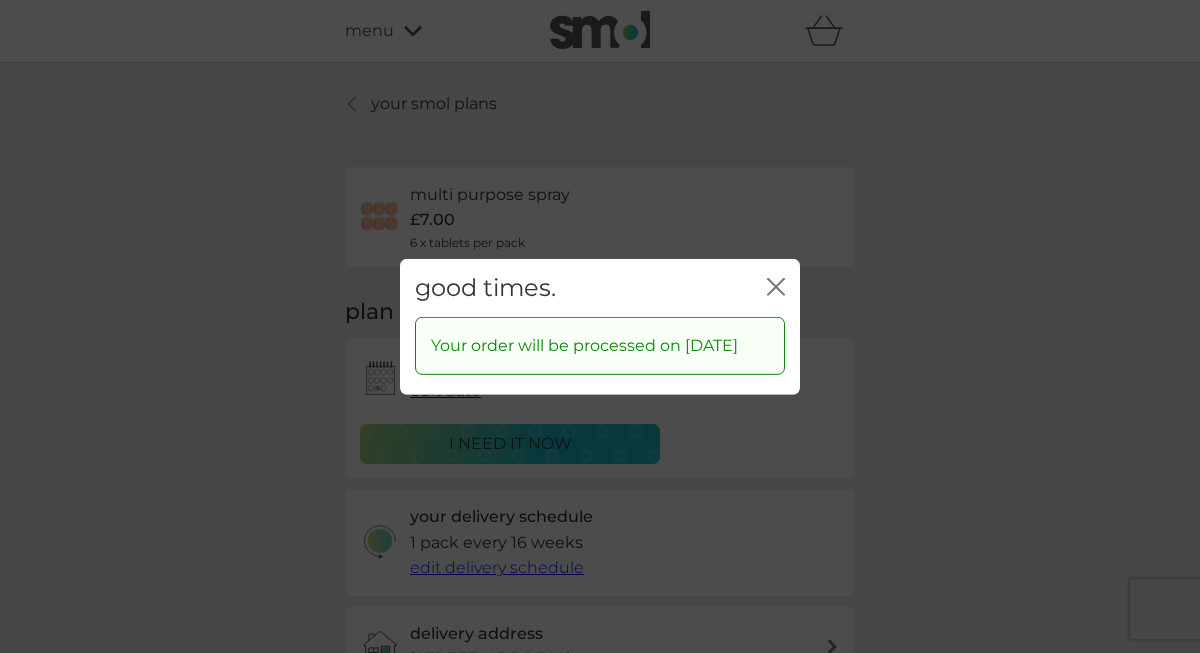 click on "close" 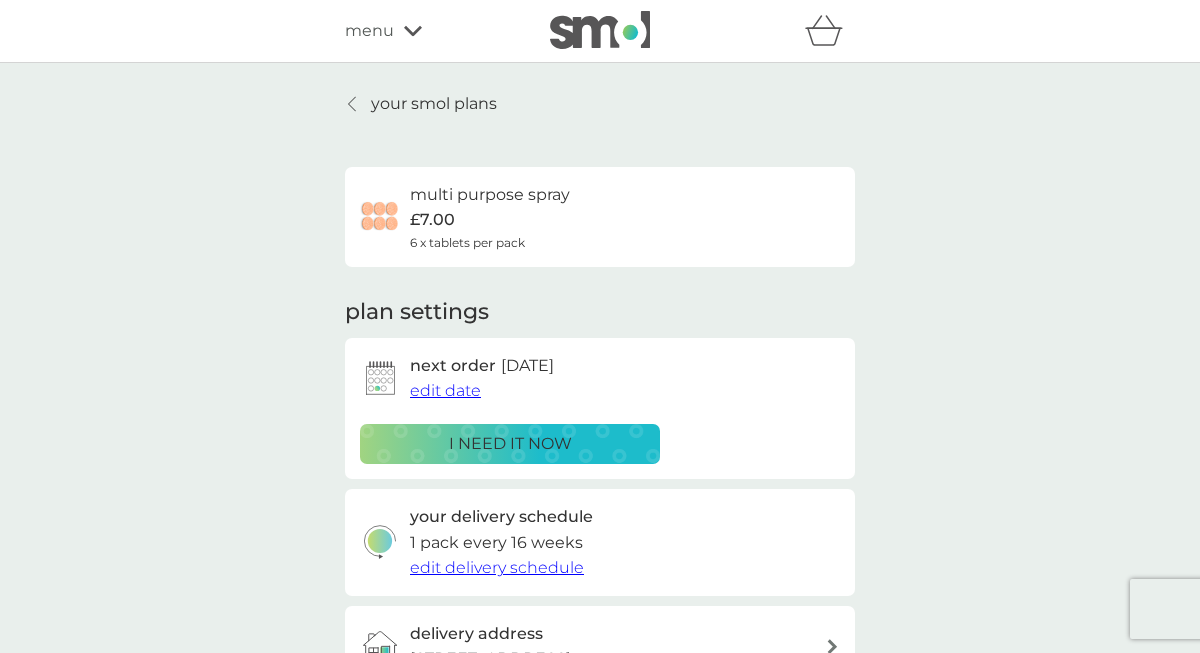 click on "your smol plans" at bounding box center [434, 104] 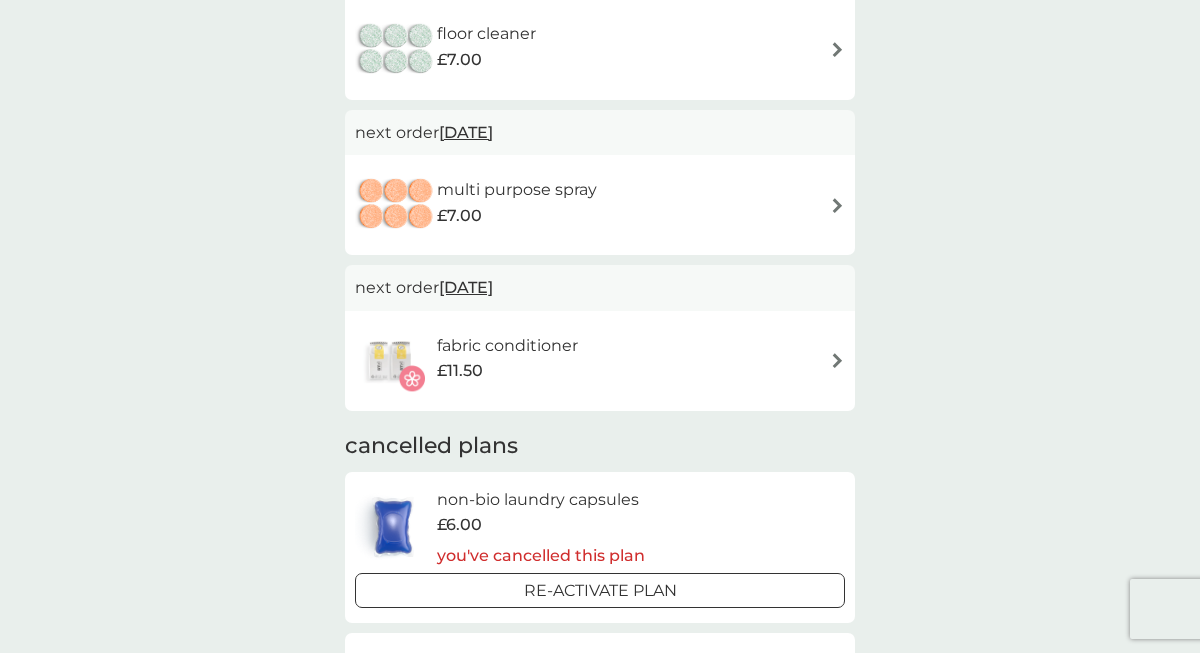 scroll, scrollTop: 938, scrollLeft: 0, axis: vertical 